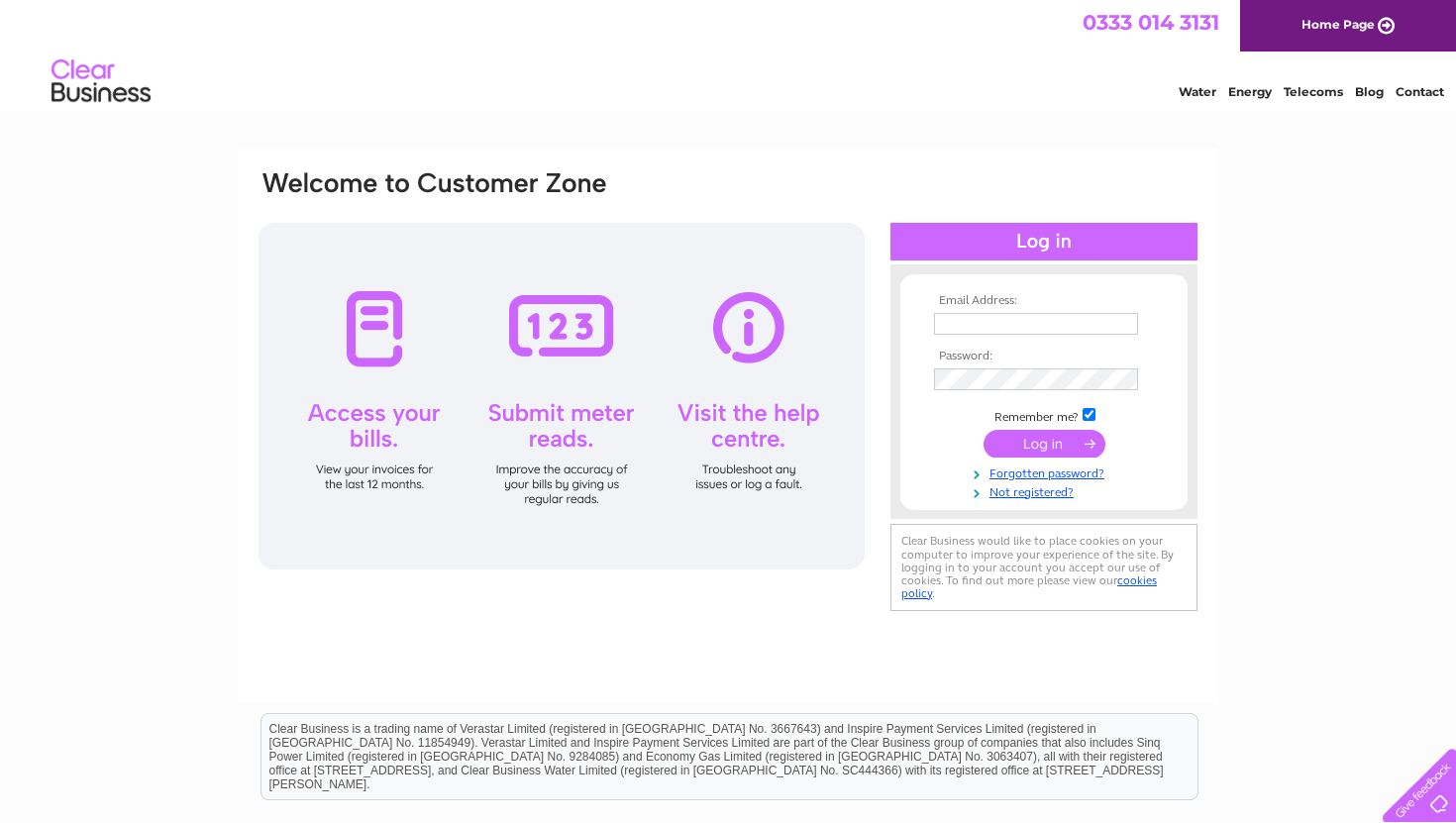 scroll, scrollTop: 0, scrollLeft: 0, axis: both 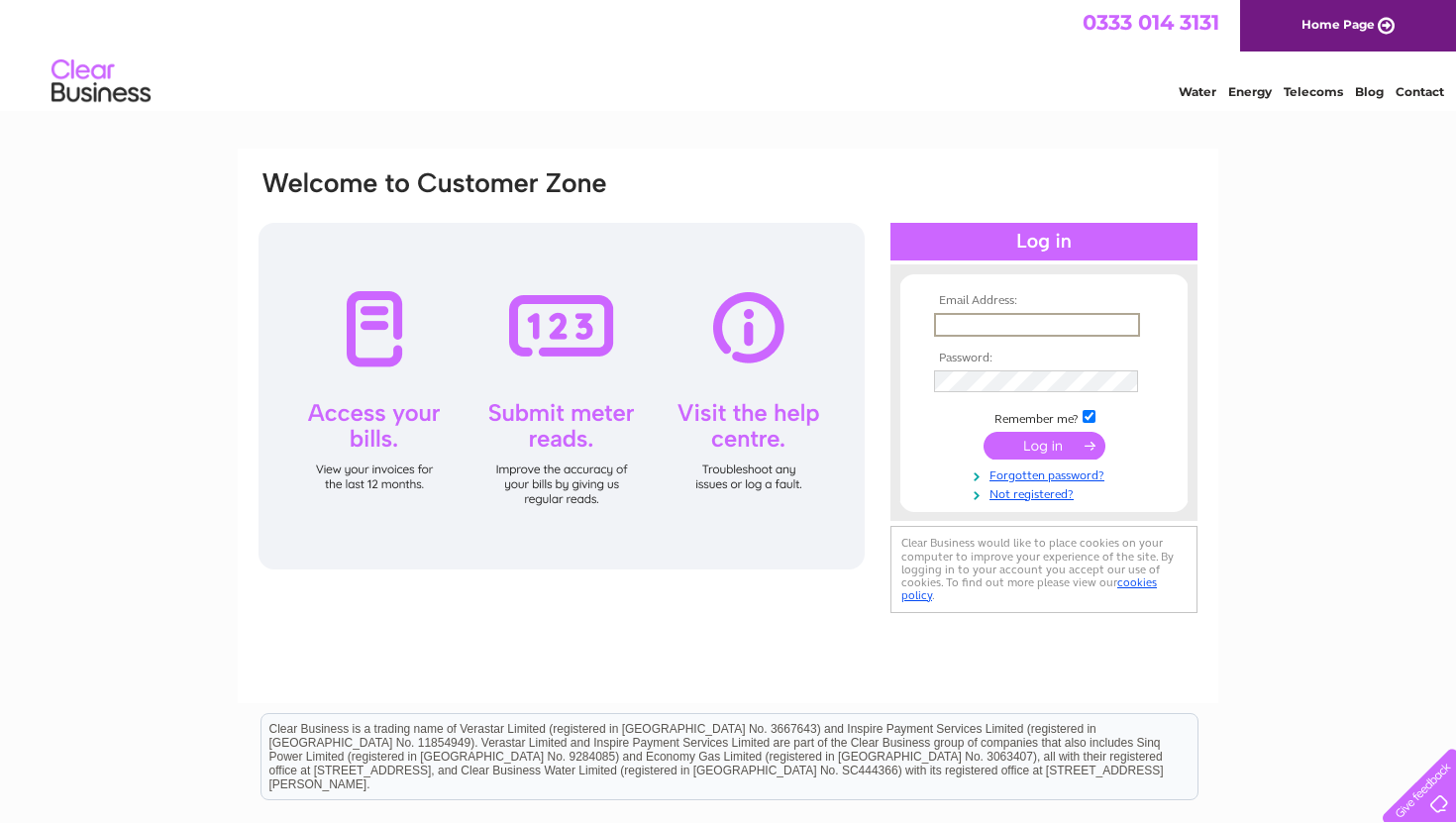 click at bounding box center (1037, 325) 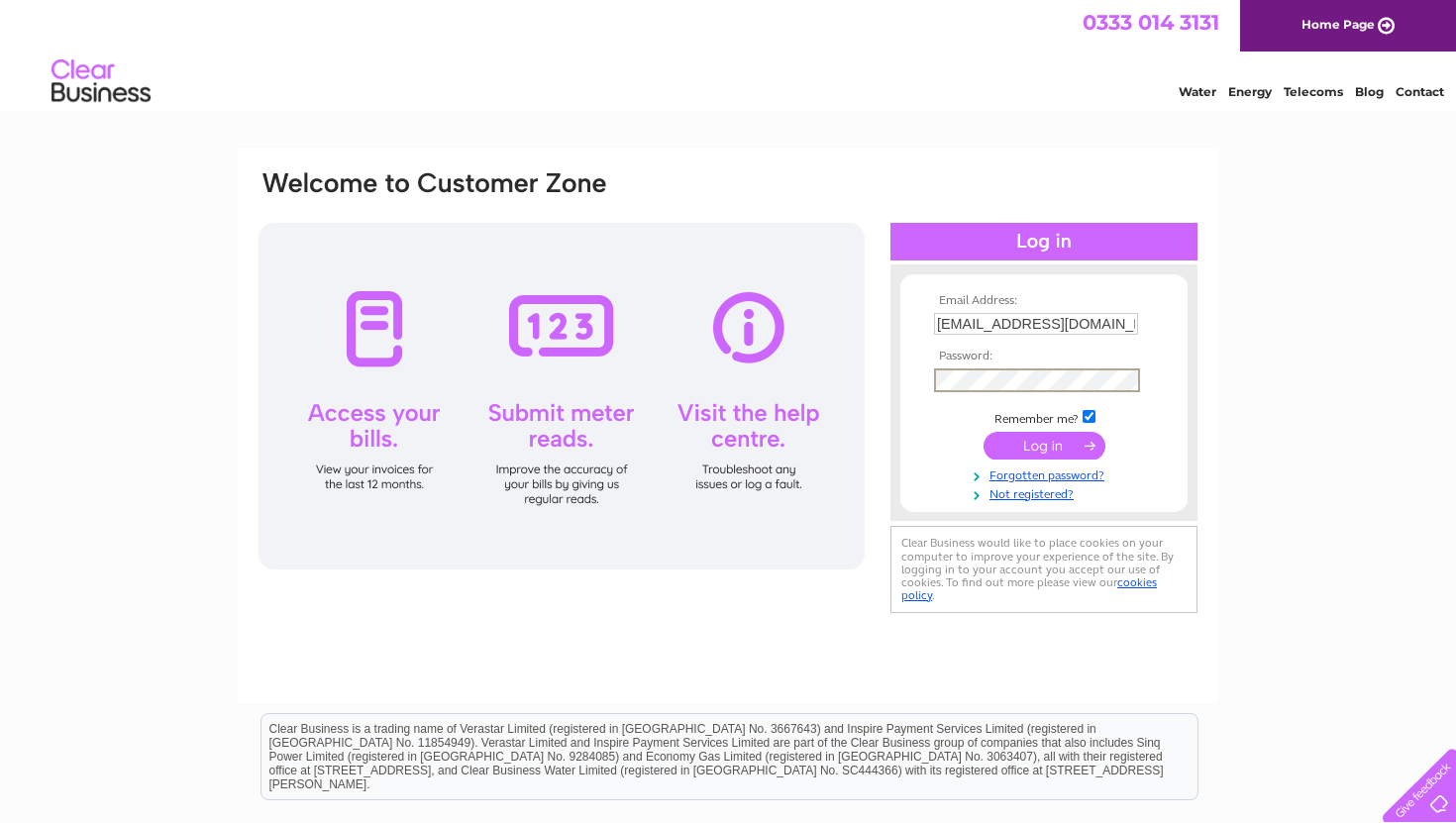 click at bounding box center [1044, 446] 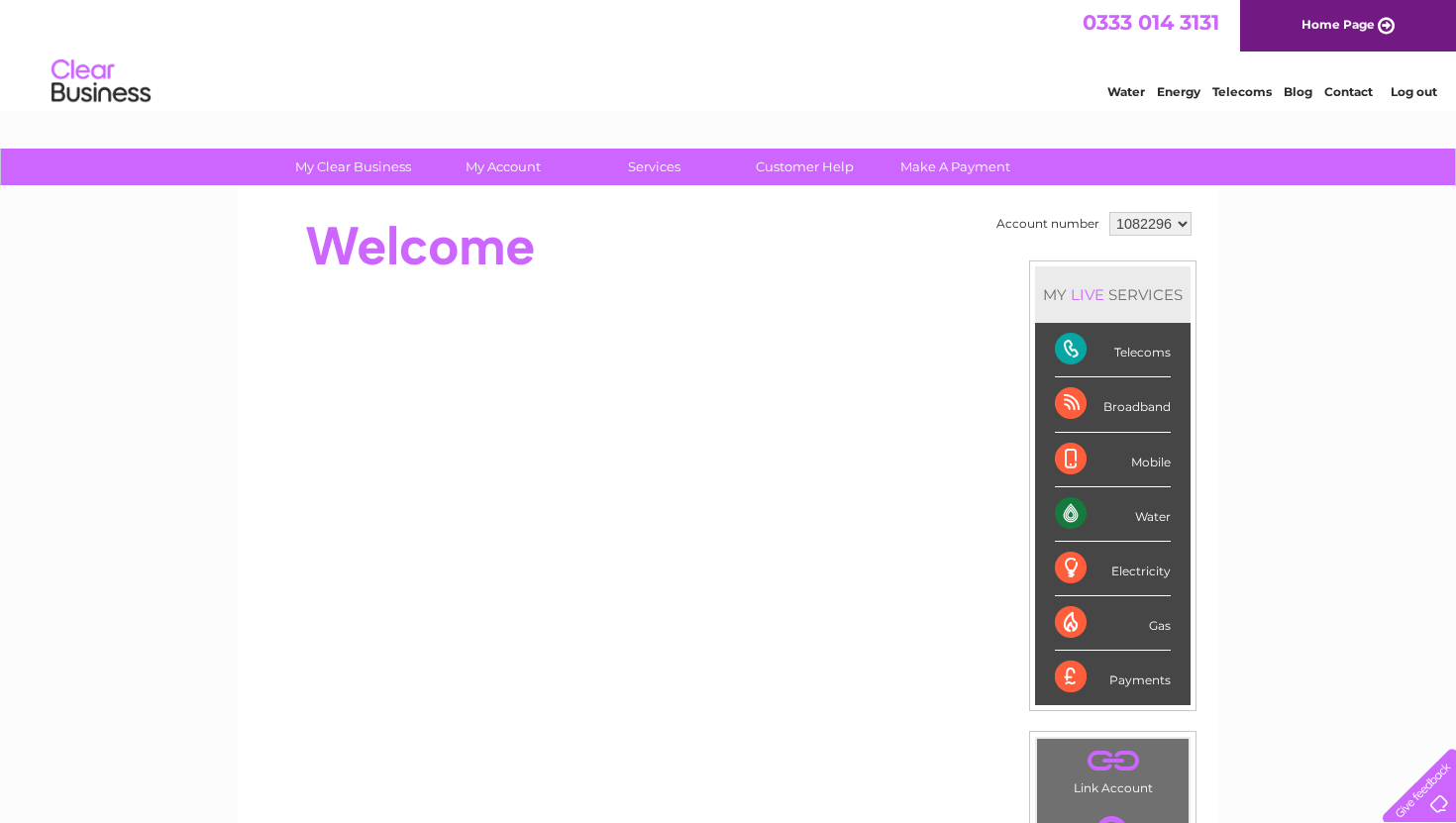 scroll, scrollTop: 0, scrollLeft: 0, axis: both 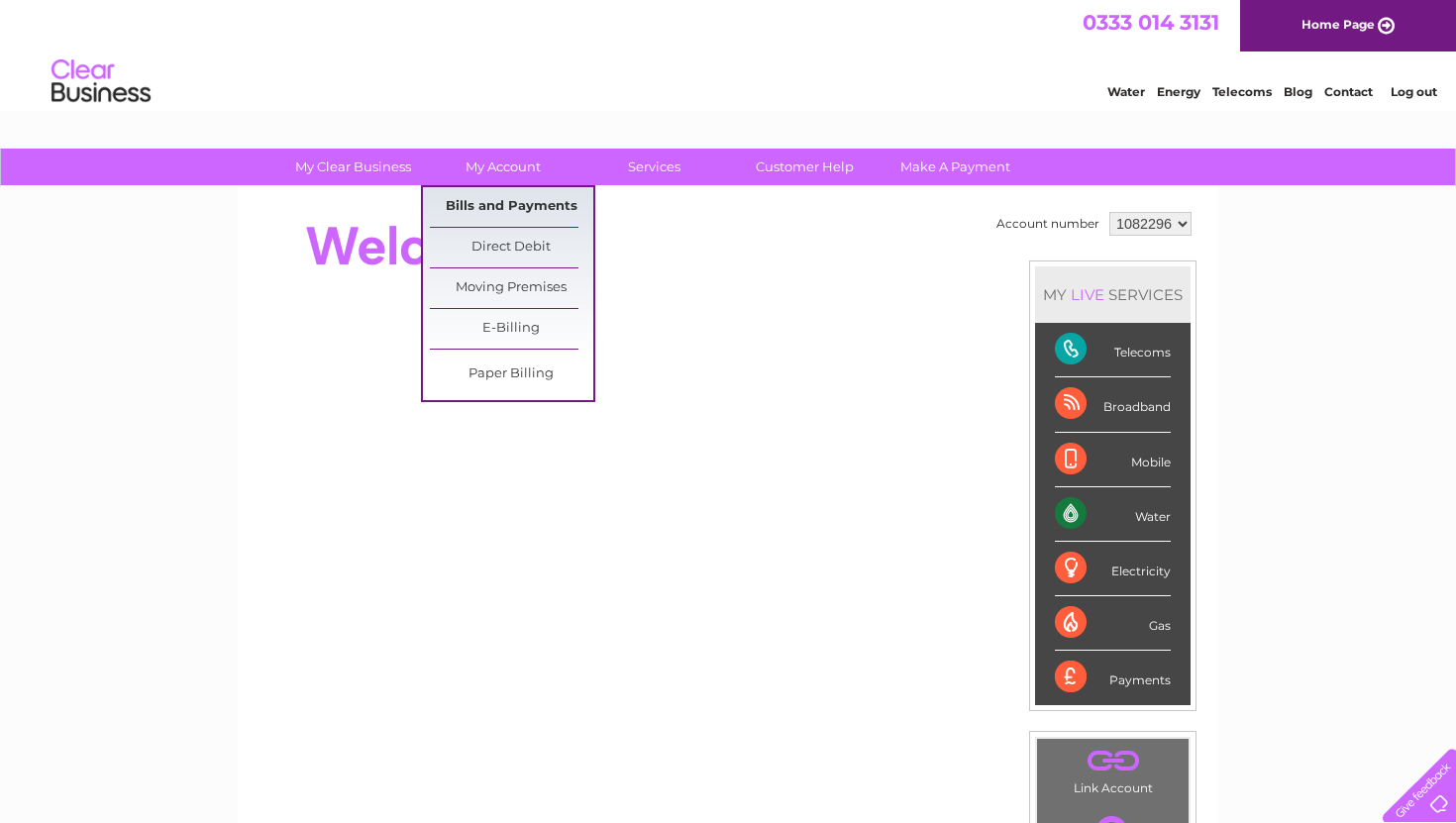 click on "Bills and Payments" at bounding box center [511, 207] 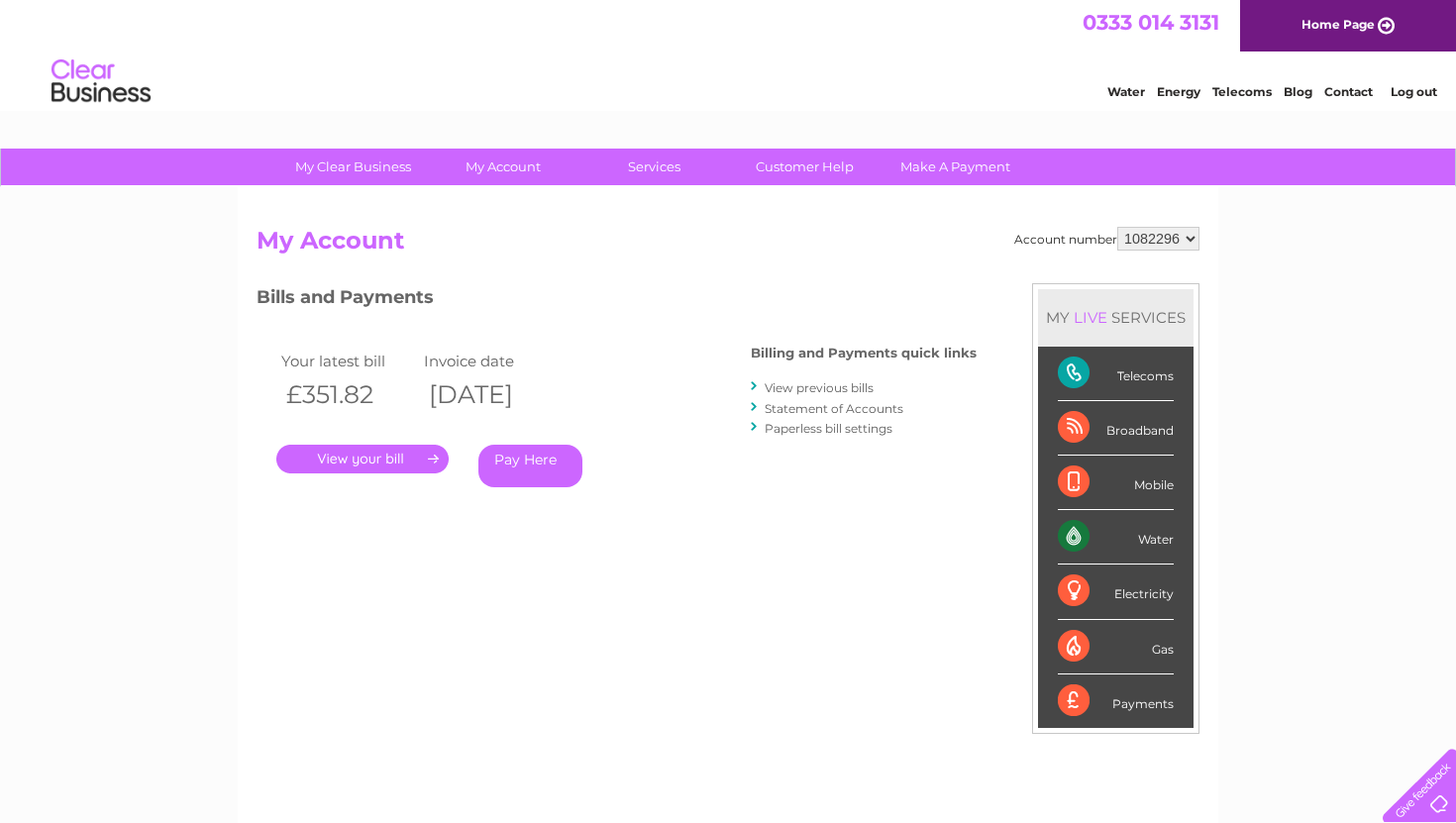 scroll, scrollTop: 0, scrollLeft: 0, axis: both 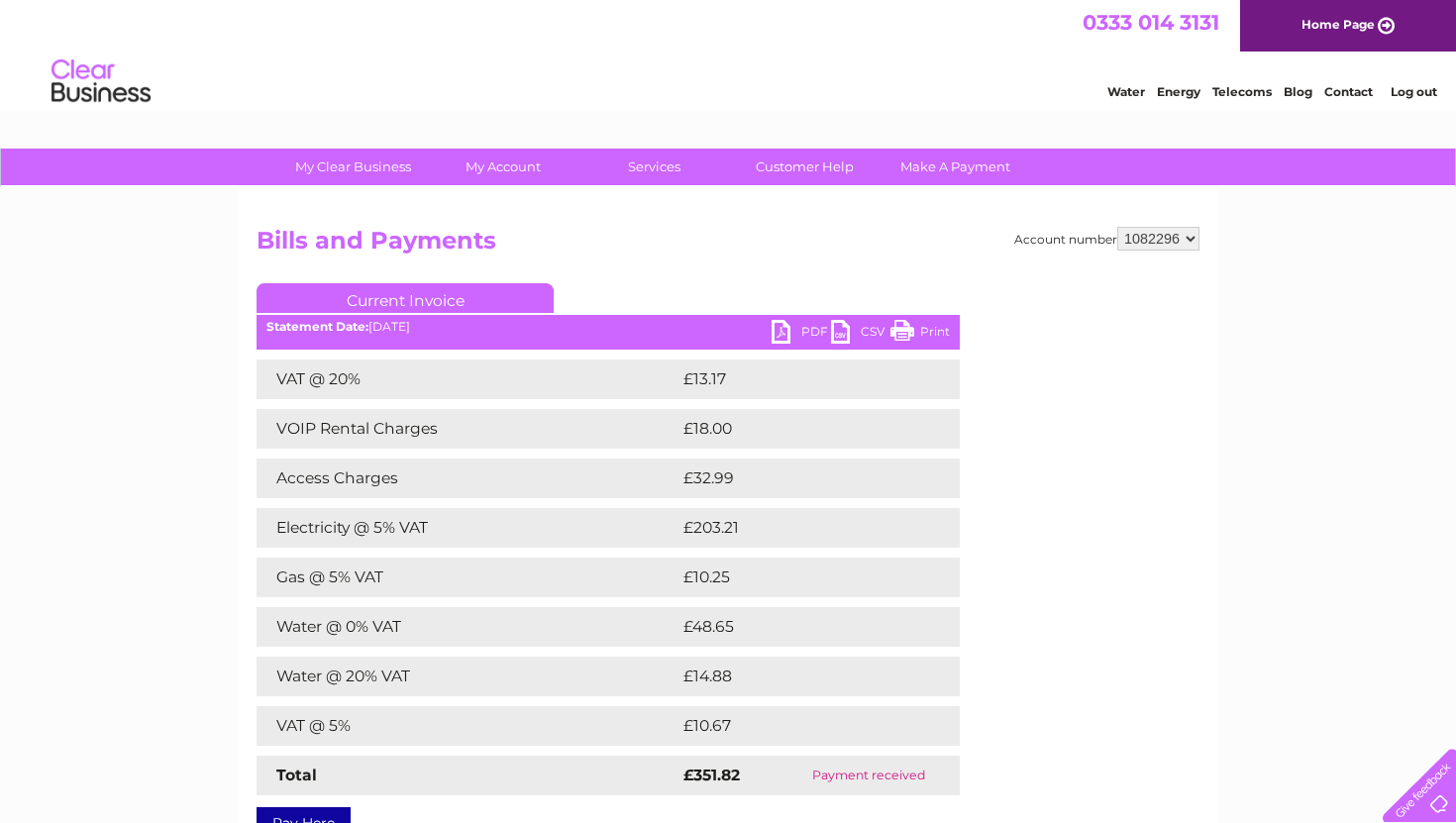 click on "PDF" at bounding box center [801, 334] 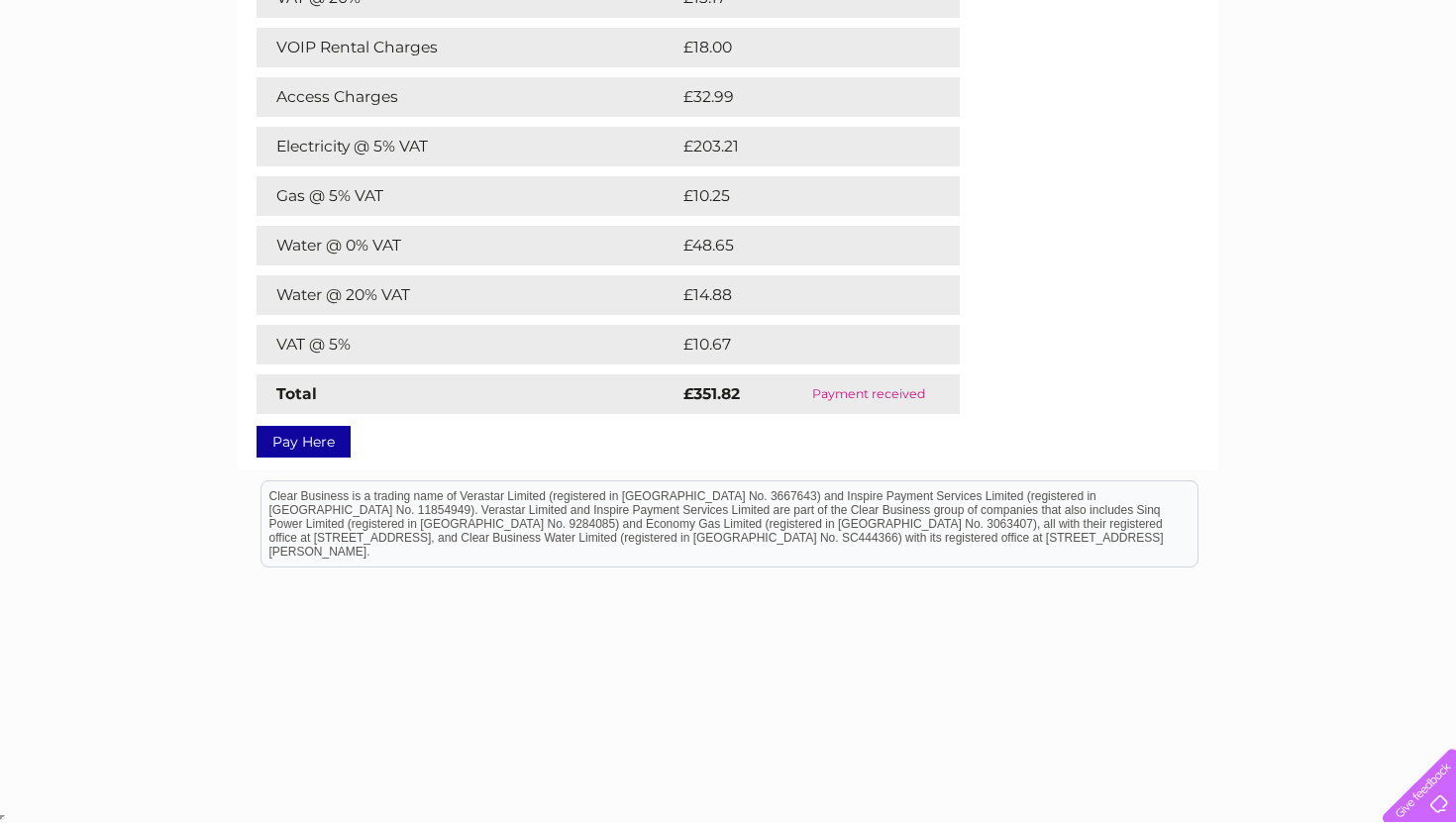 scroll, scrollTop: 0, scrollLeft: 0, axis: both 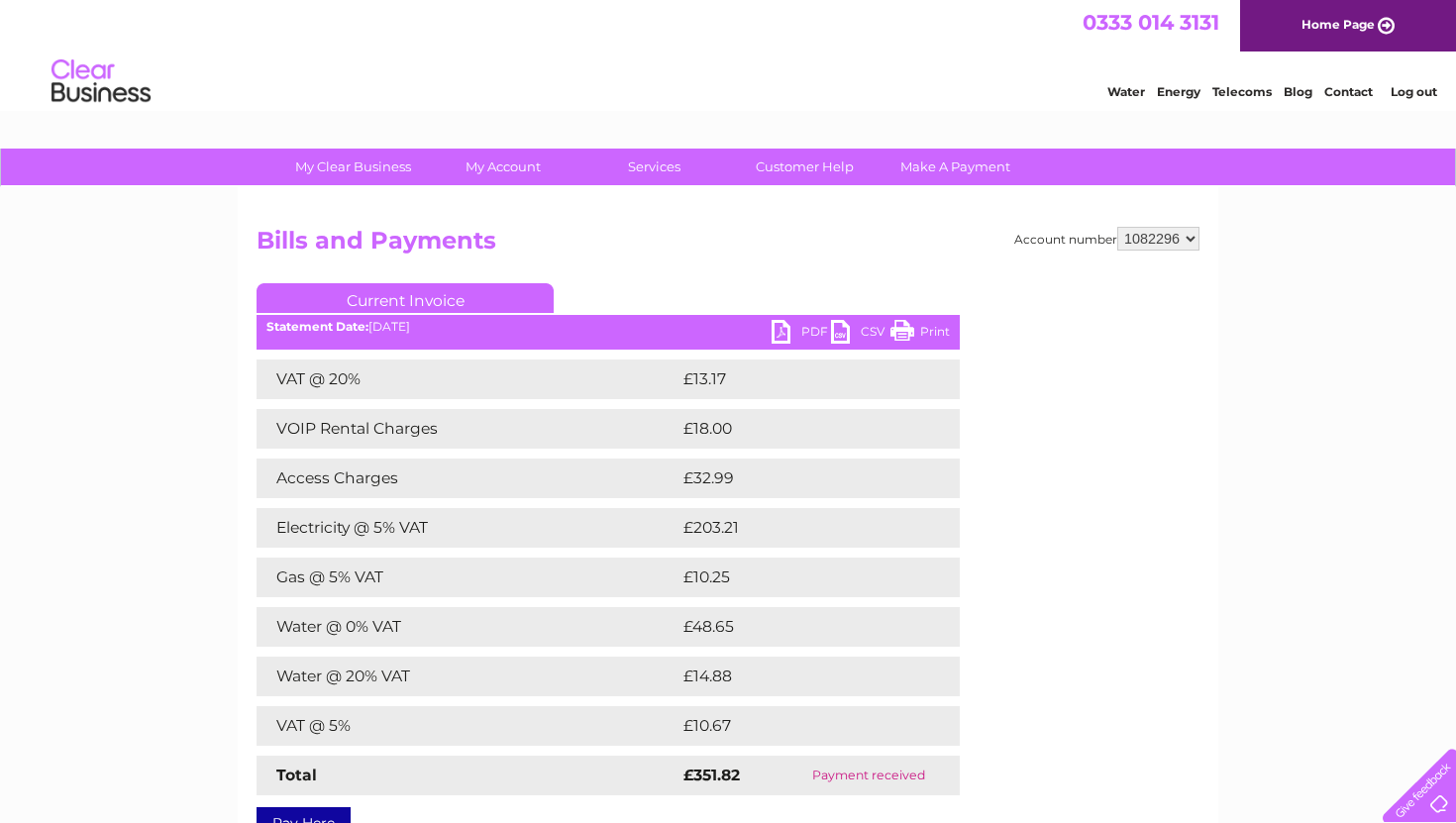 click on "Statement Date:  09/07/2025" at bounding box center [608, 327] 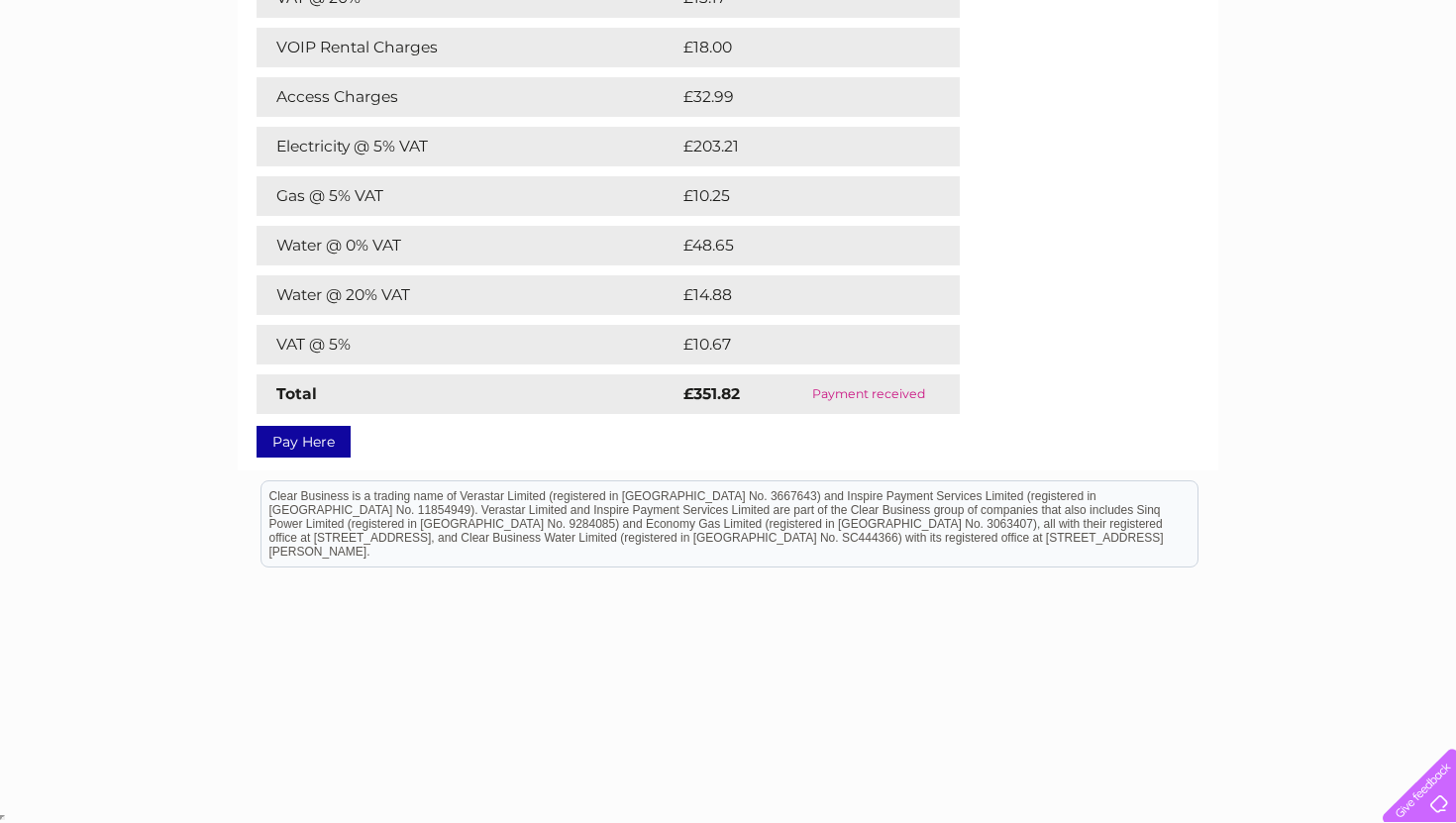 scroll, scrollTop: 0, scrollLeft: 0, axis: both 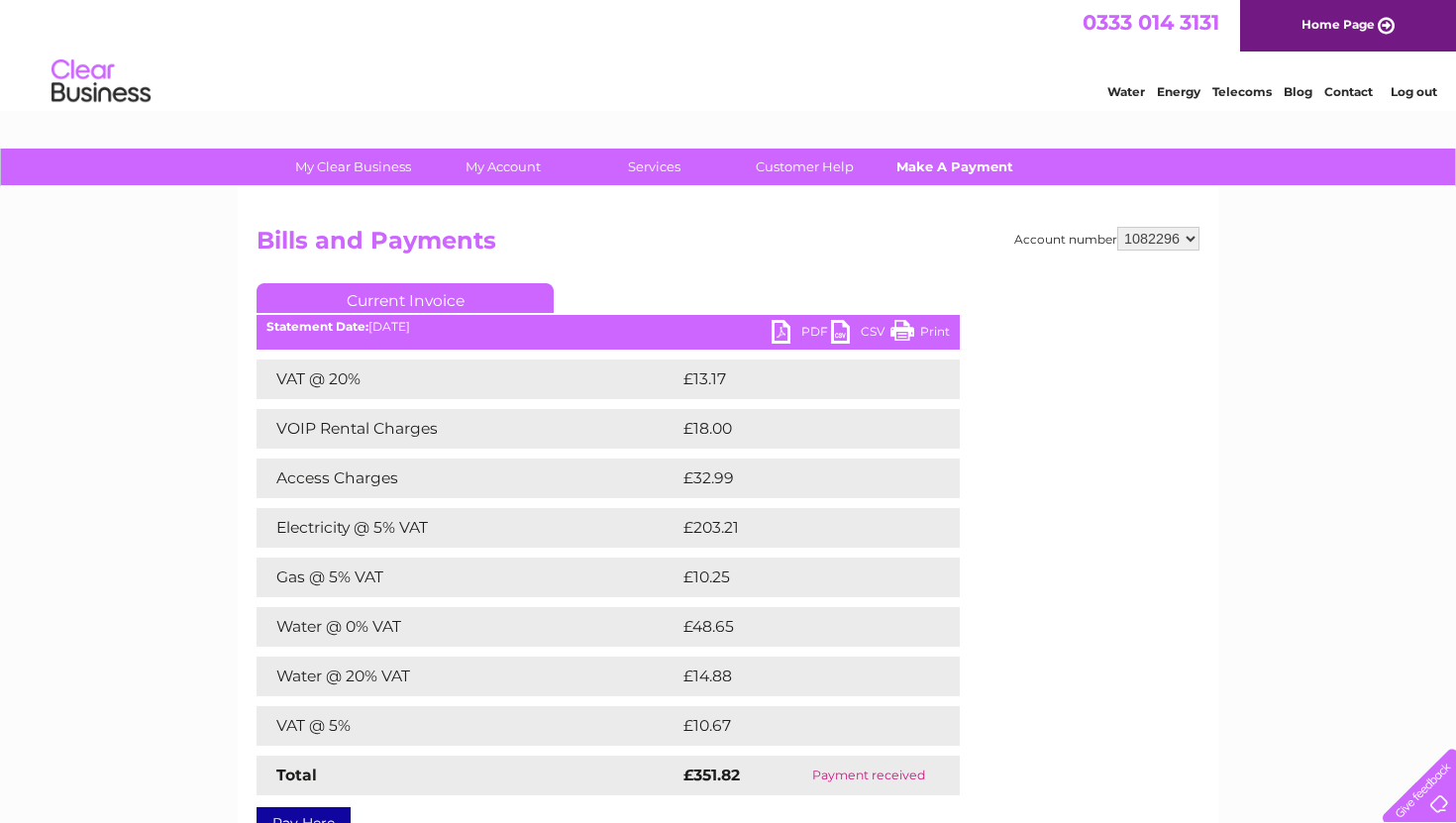 click on "Make A Payment" at bounding box center (955, 166) 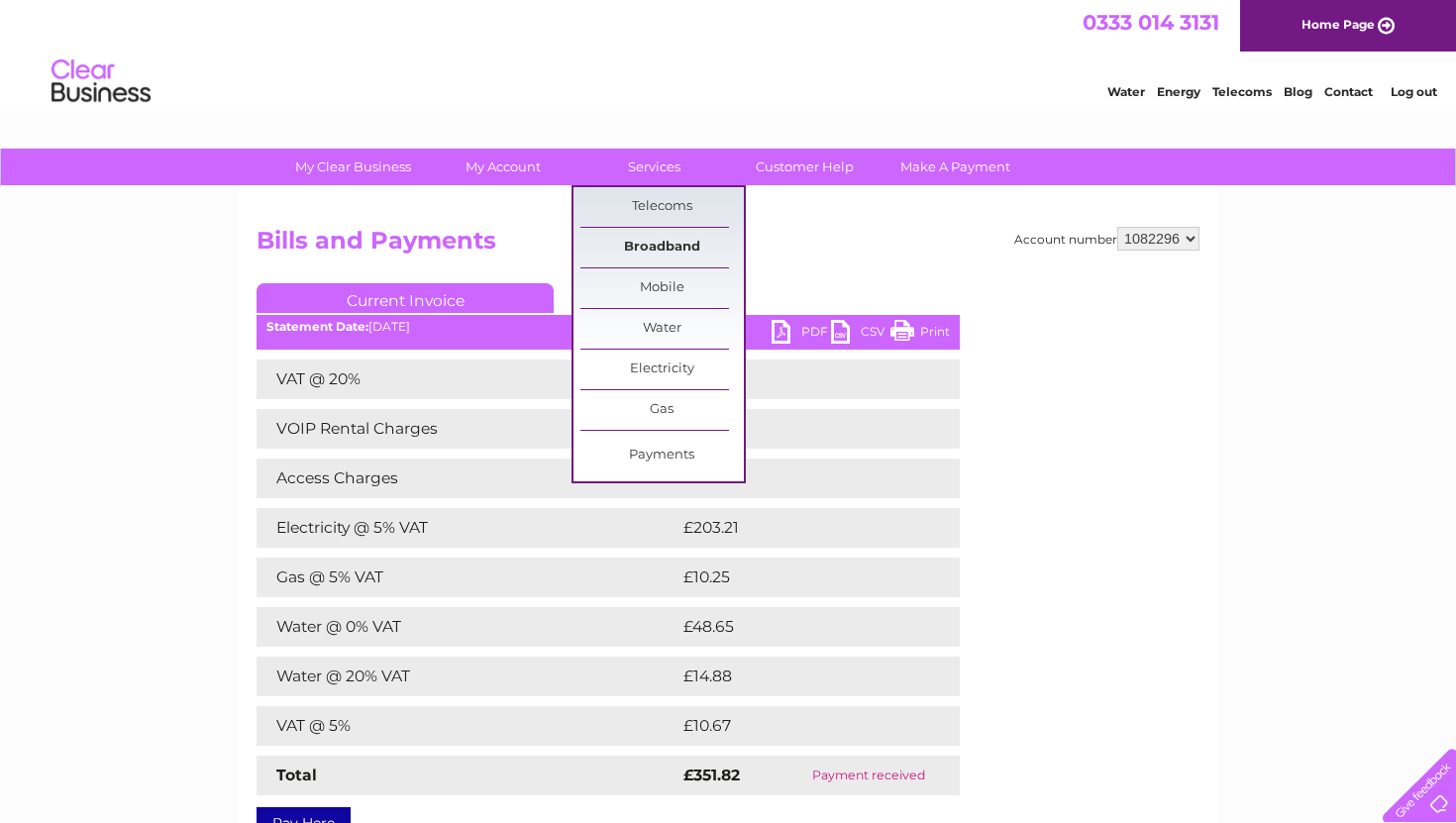 click on "Broadband" at bounding box center (662, 248) 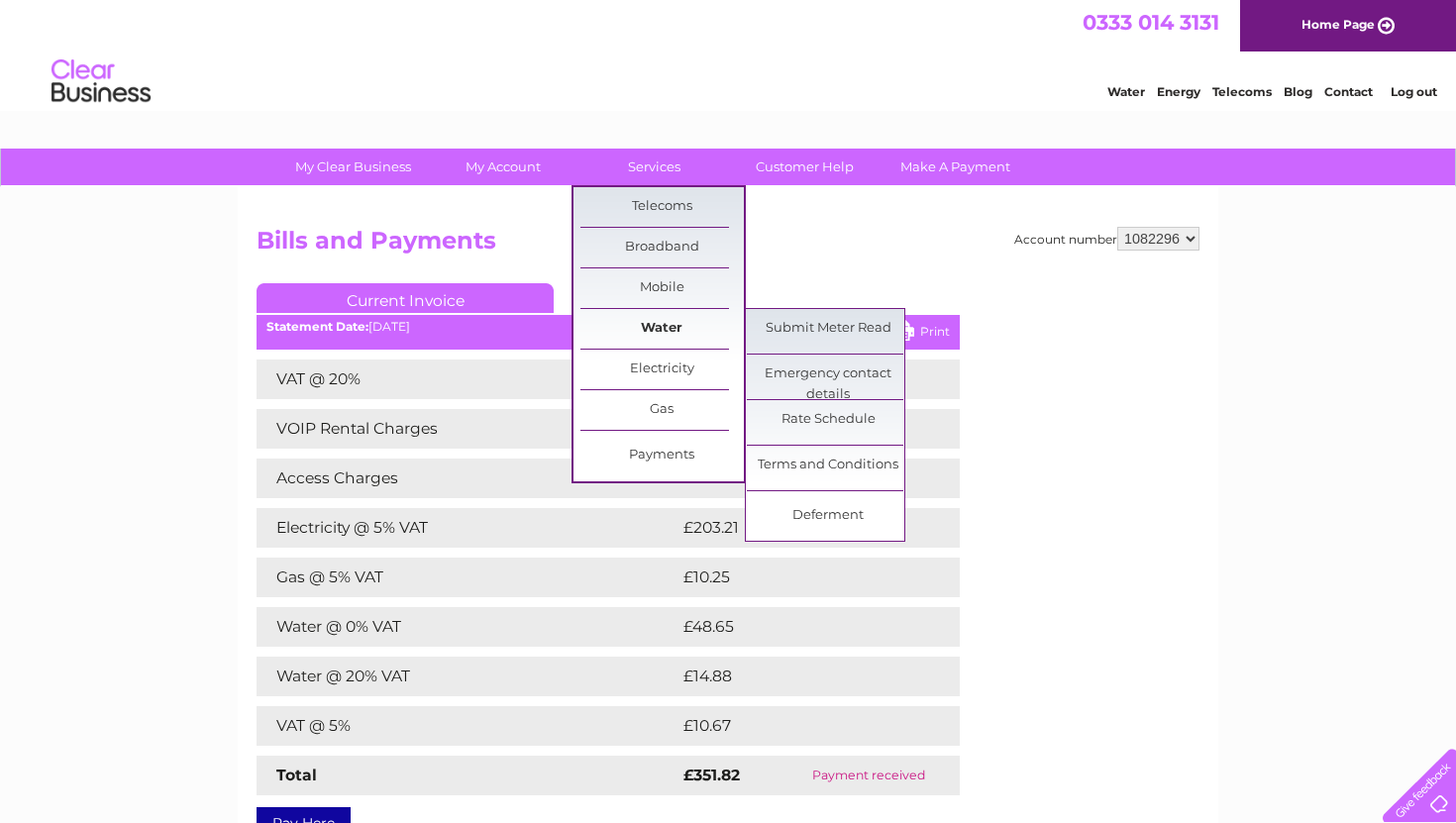 click on "Water" at bounding box center (662, 329) 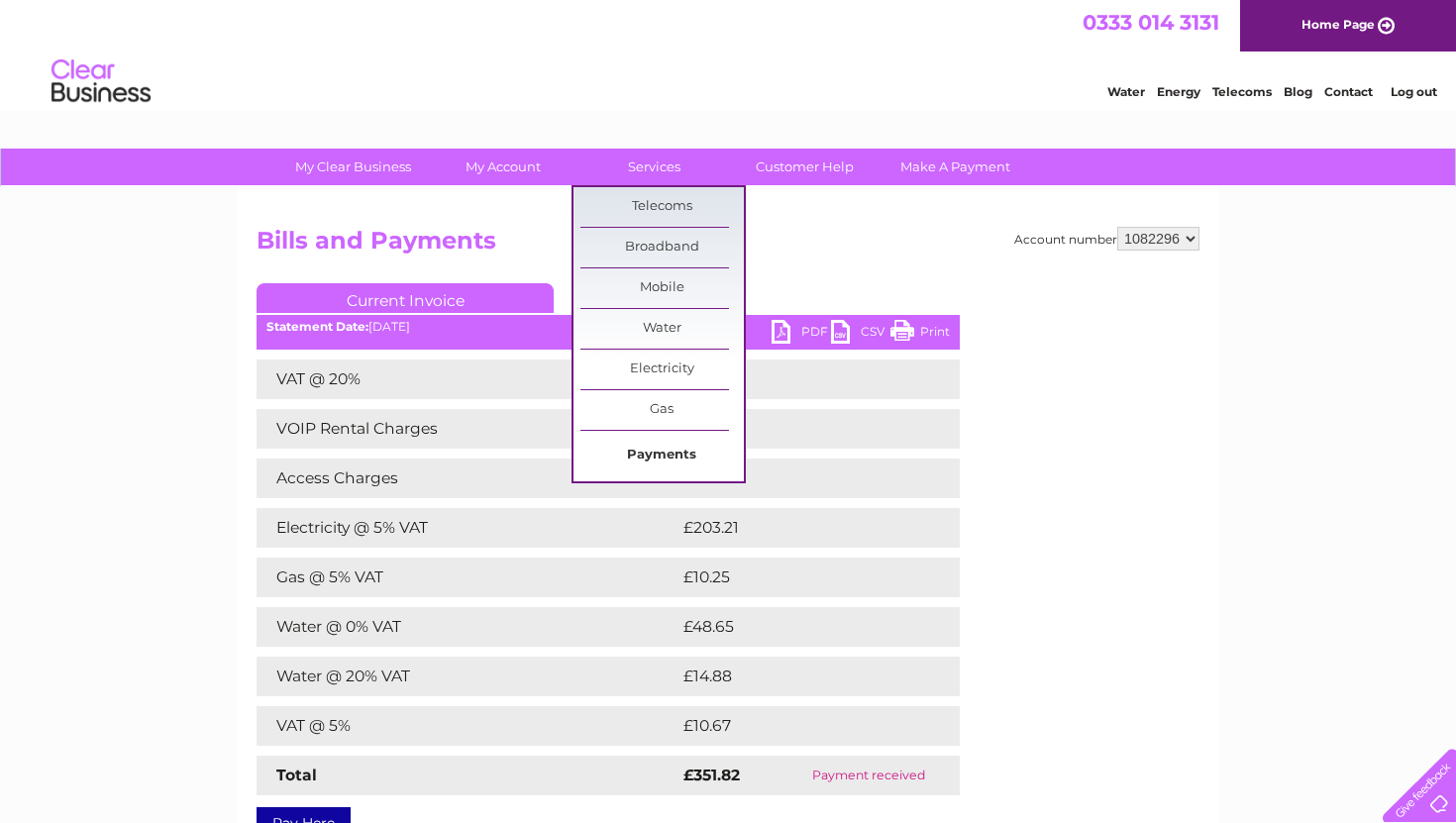 click on "Payments" at bounding box center (662, 456) 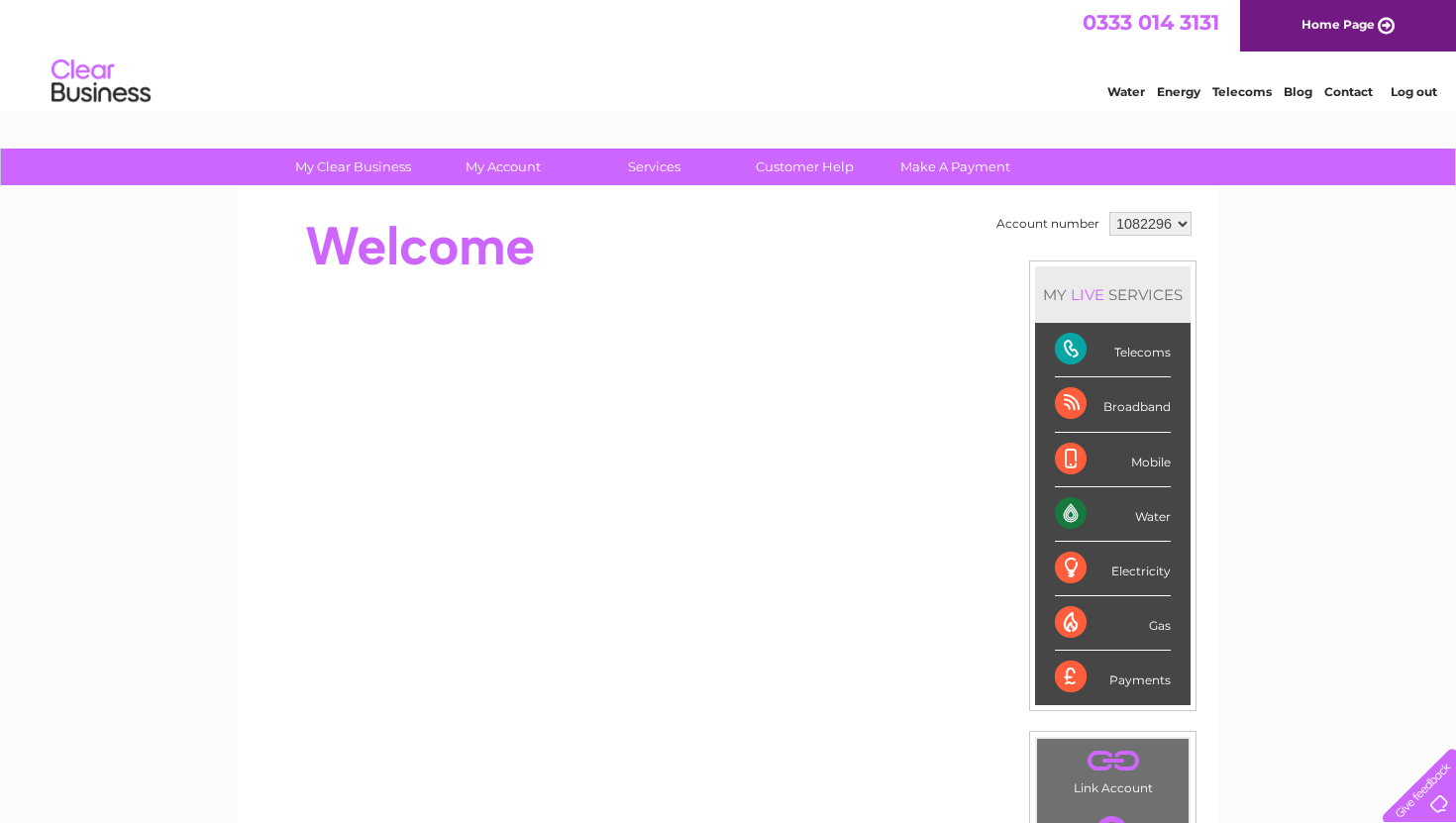scroll, scrollTop: 0, scrollLeft: 0, axis: both 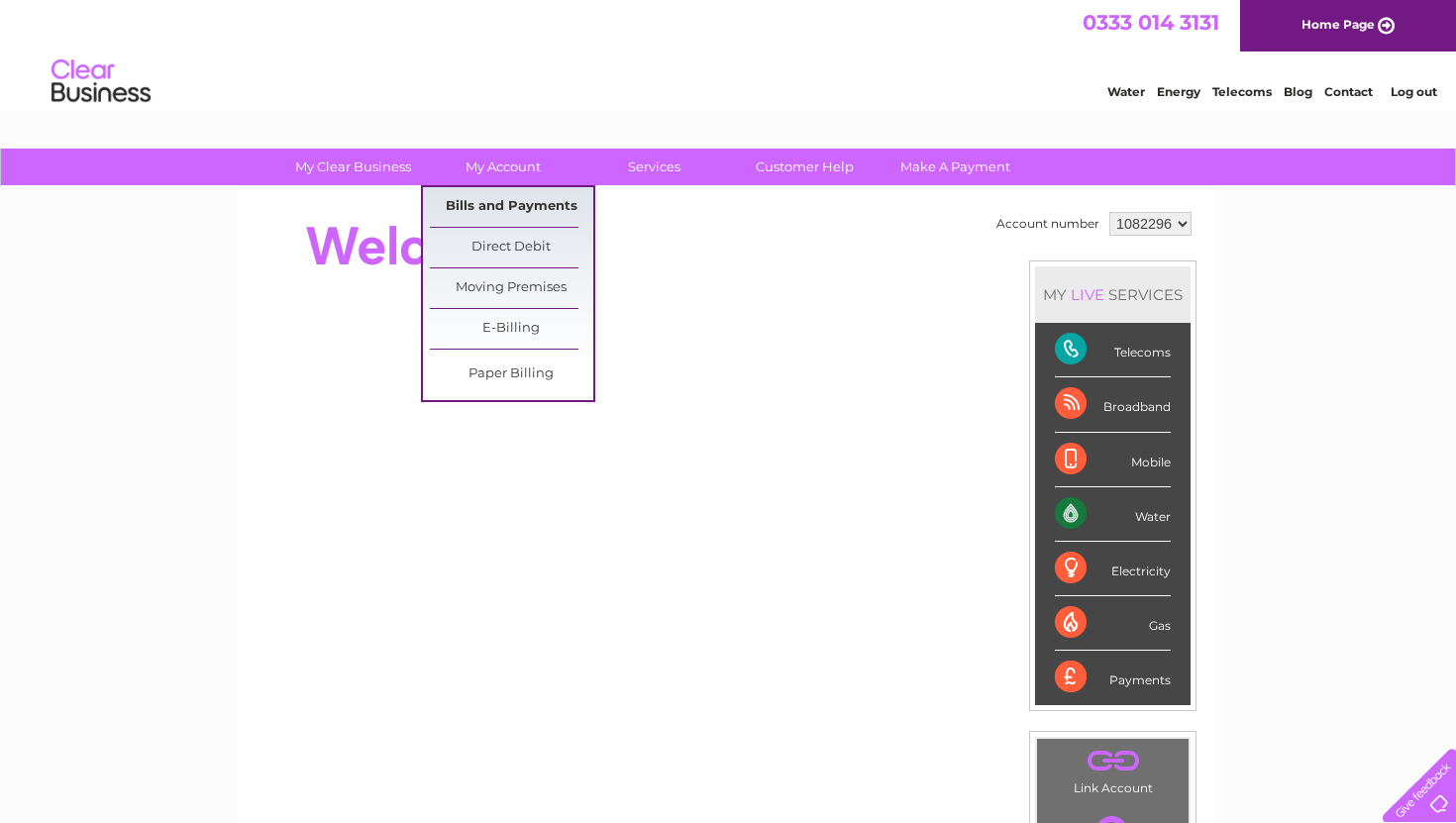 click on "Bills and Payments" at bounding box center [511, 207] 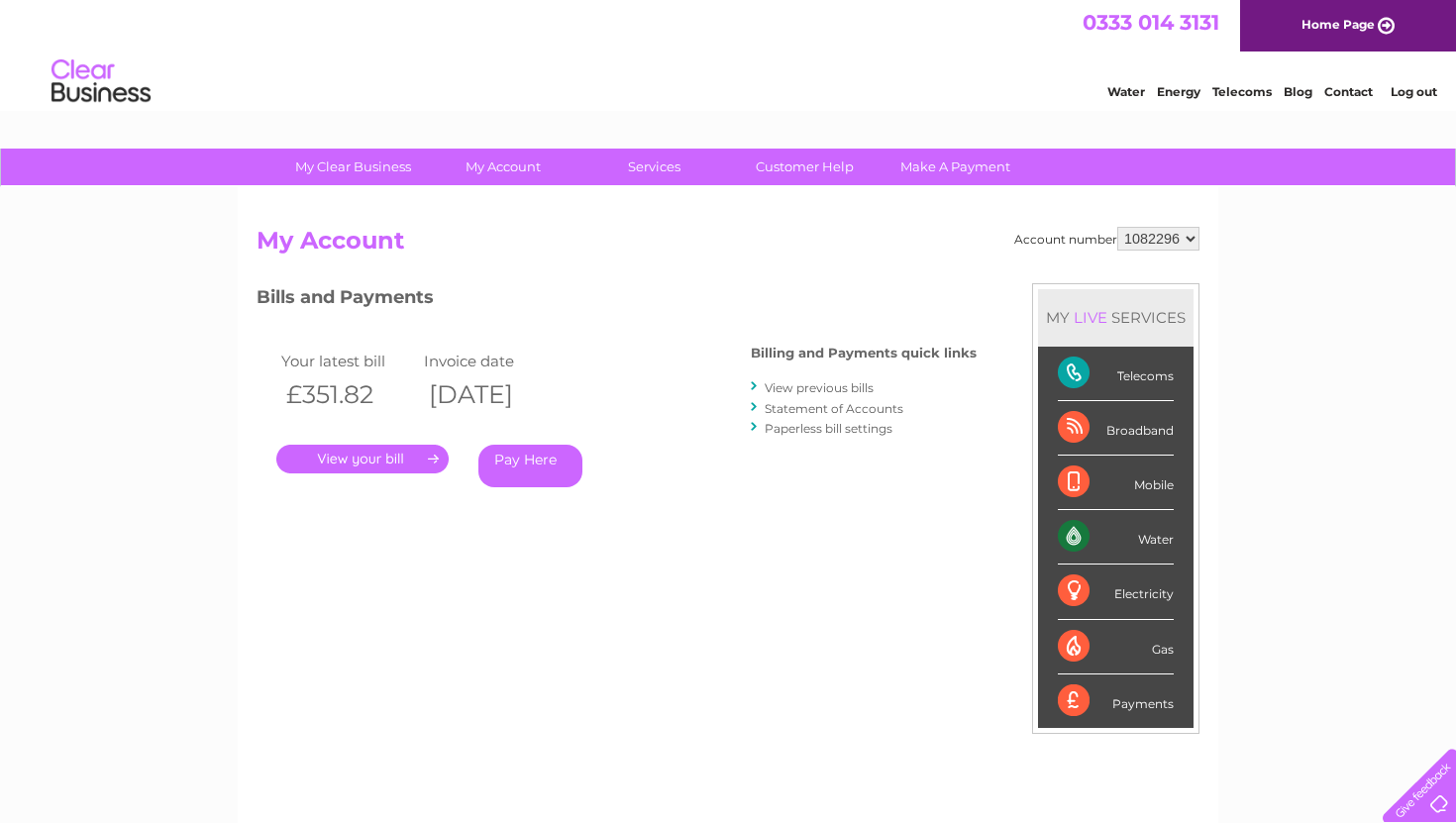 scroll, scrollTop: 0, scrollLeft: 0, axis: both 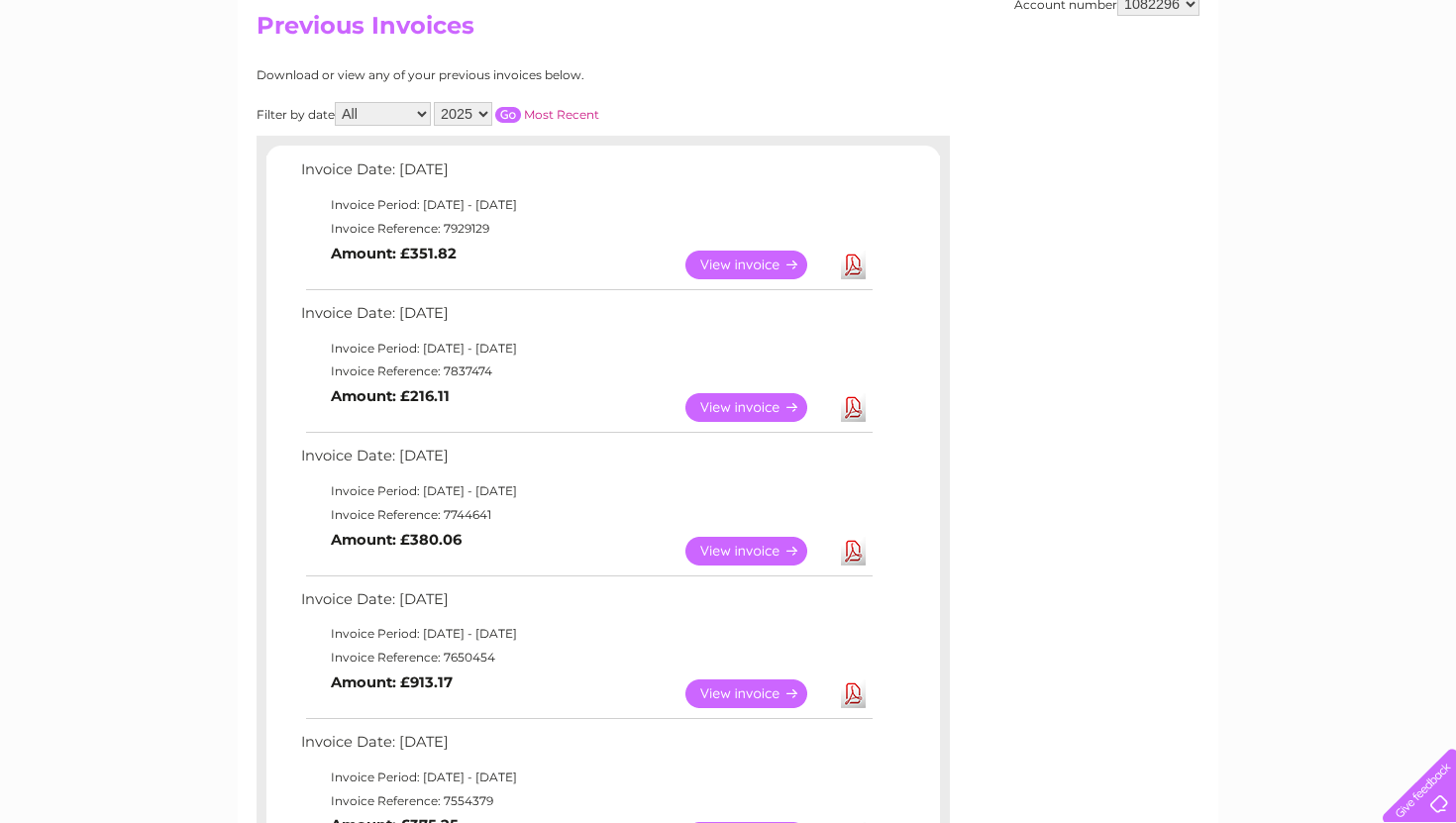 click on "Download" at bounding box center [853, 407] 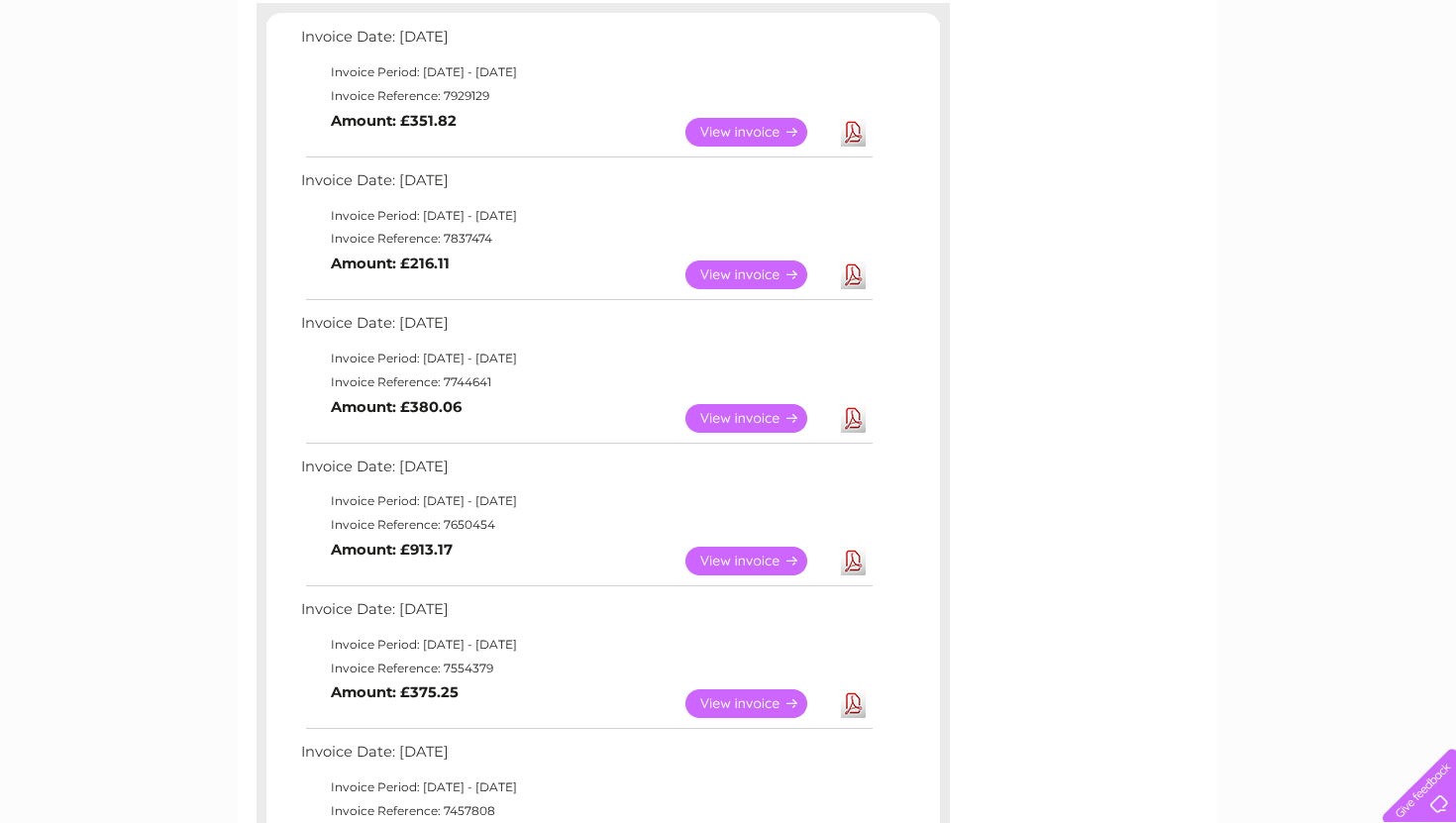 scroll, scrollTop: 351, scrollLeft: 0, axis: vertical 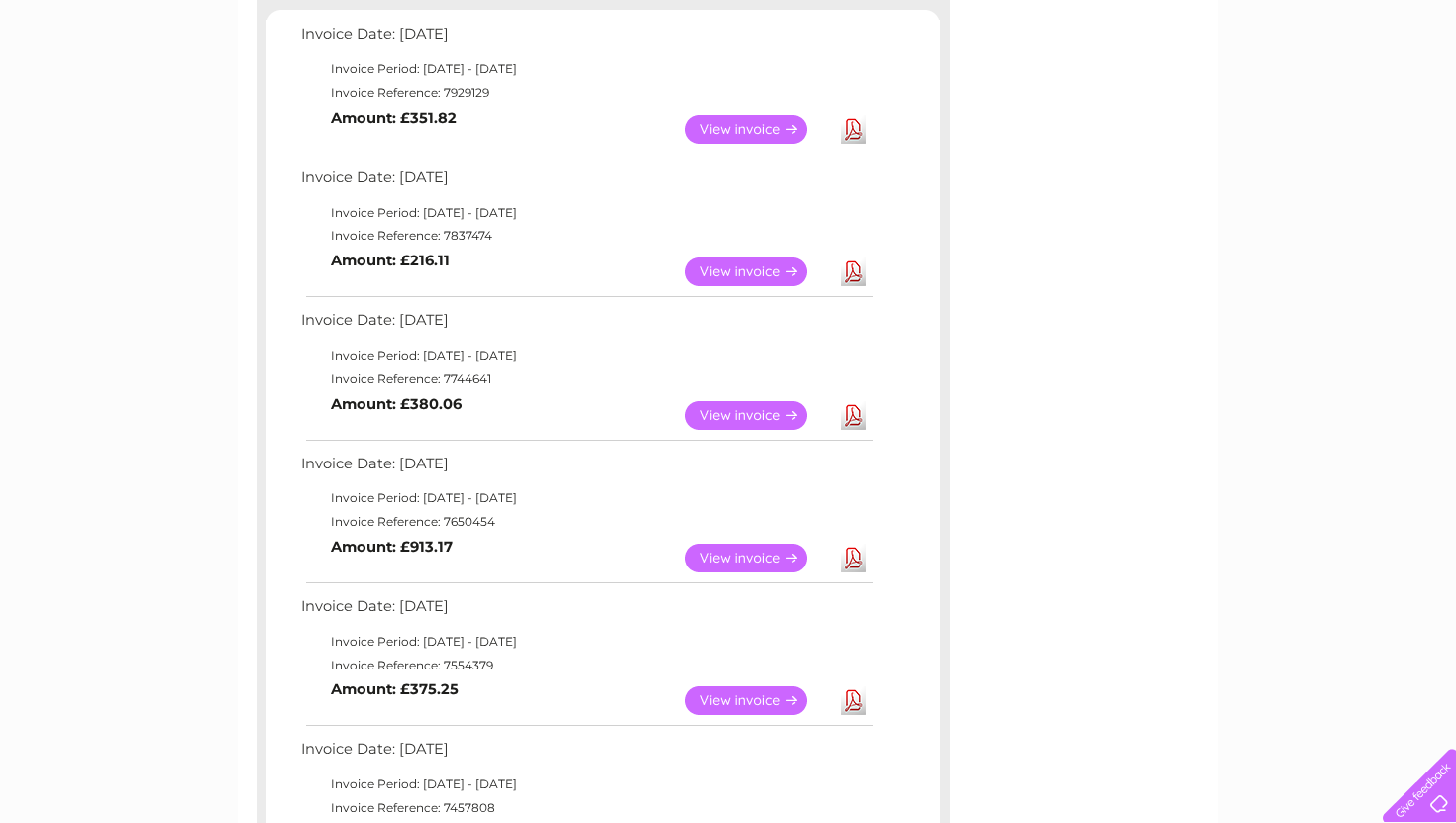 click on "Download" at bounding box center (853, 558) 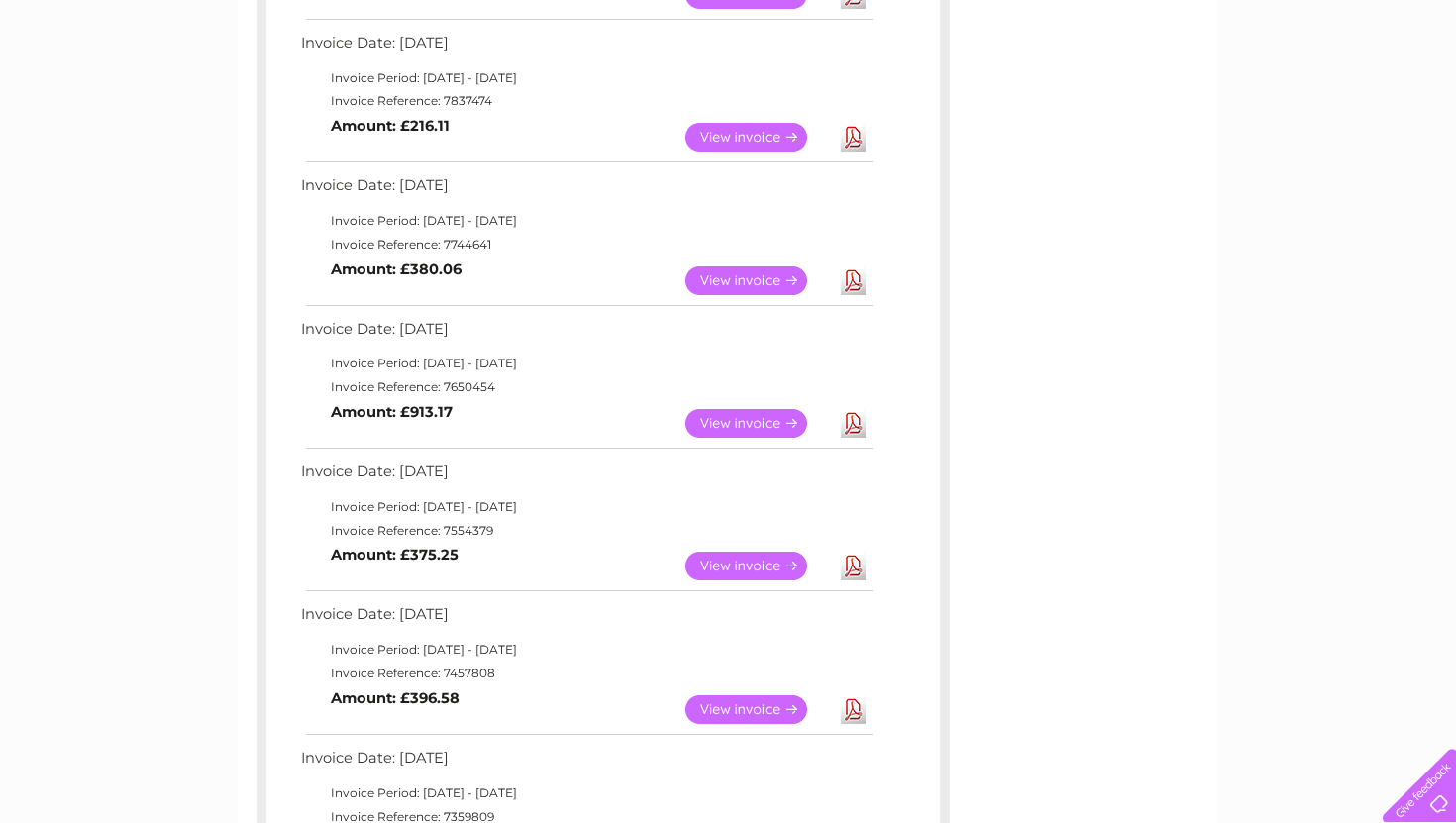 scroll, scrollTop: 484, scrollLeft: 0, axis: vertical 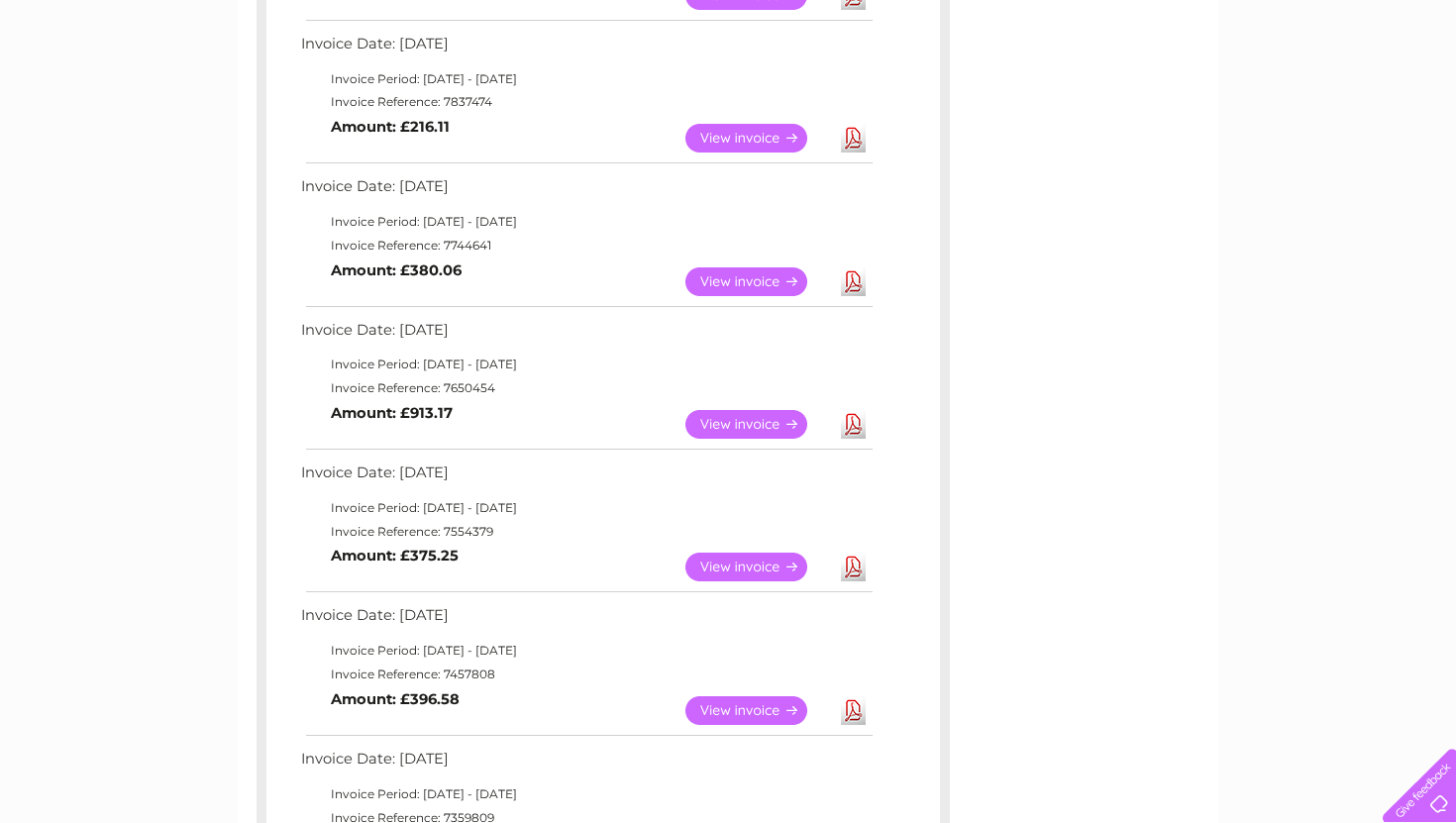 click on "Download" at bounding box center (853, 566) 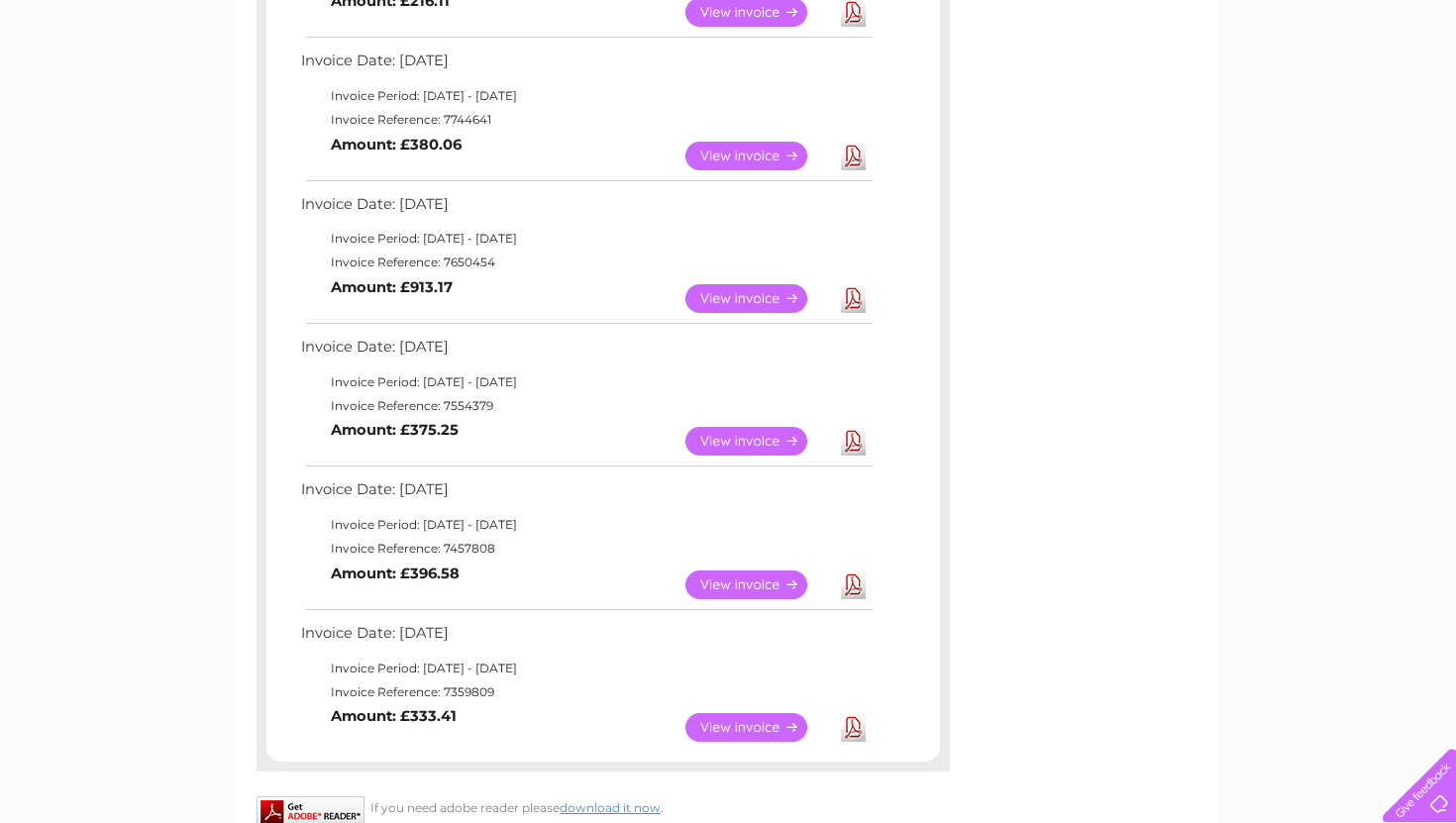 scroll, scrollTop: 611, scrollLeft: 0, axis: vertical 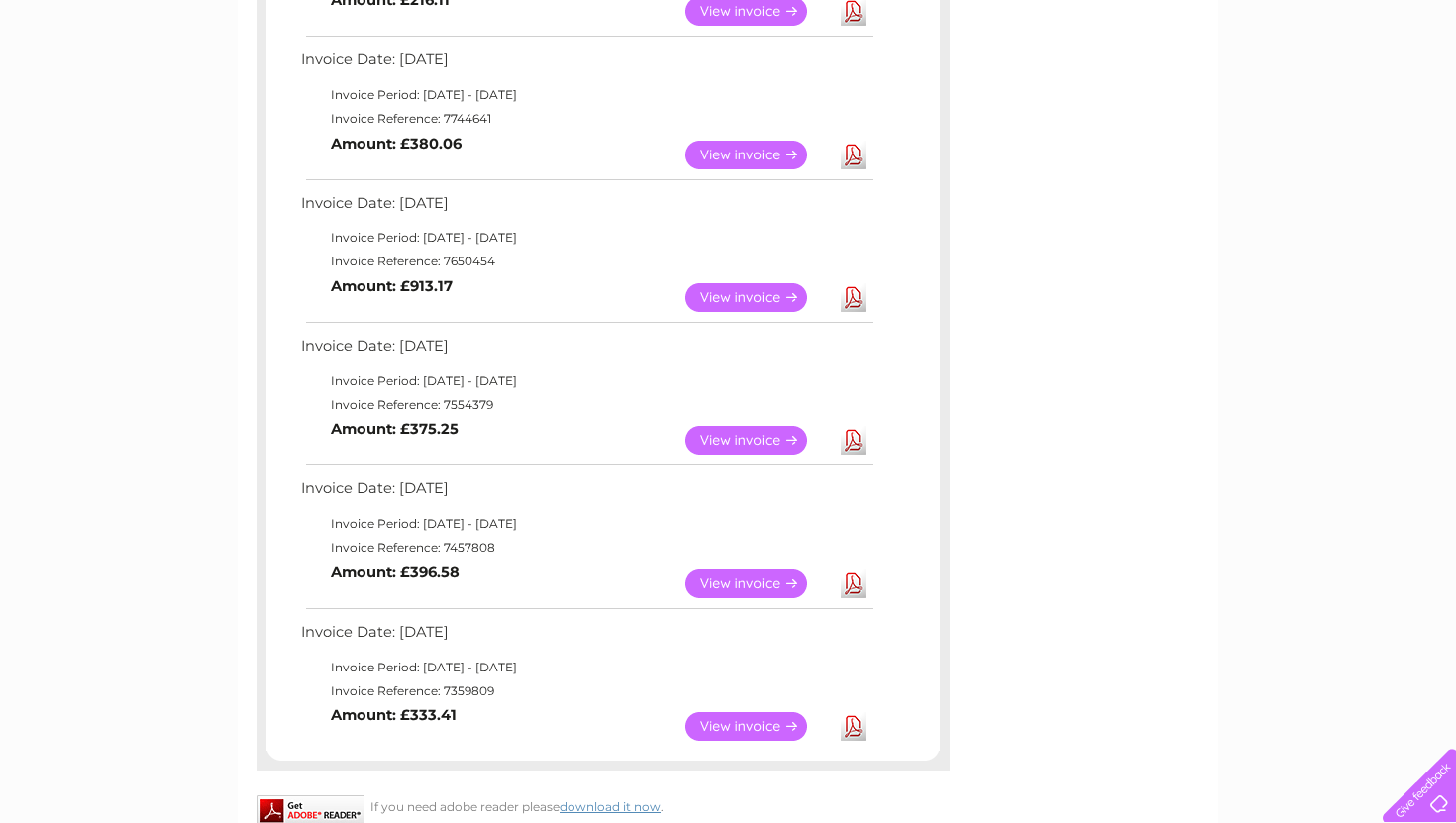click on "Download" at bounding box center [853, 583] 